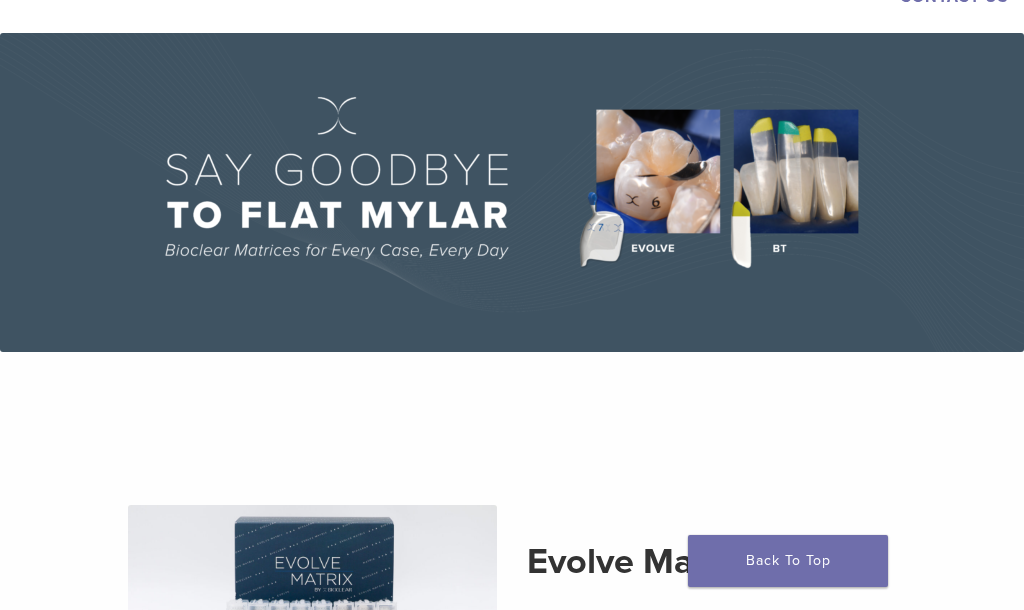 scroll, scrollTop: 0, scrollLeft: 0, axis: both 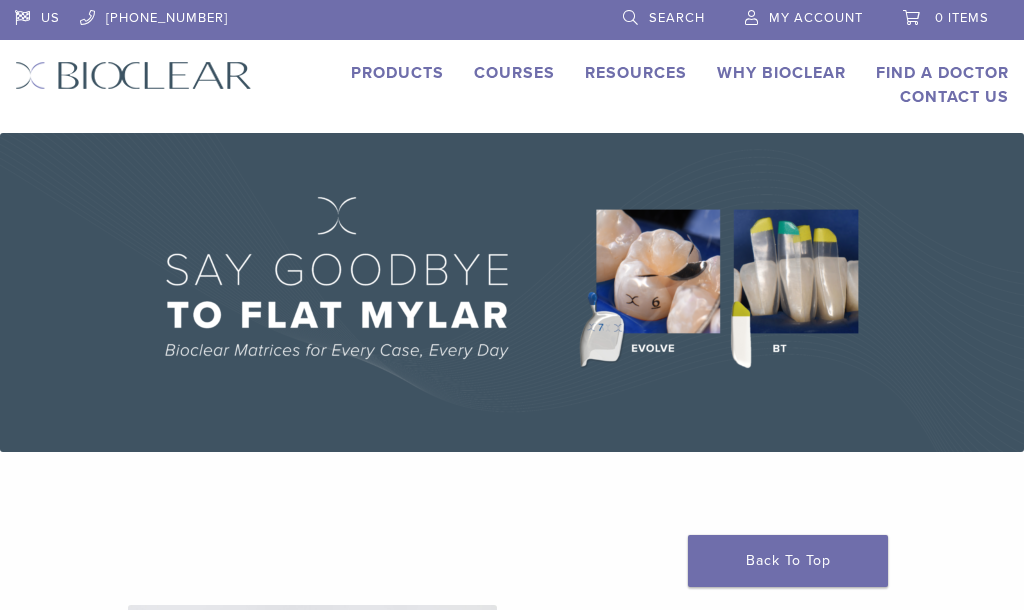 click on "Products" at bounding box center (397, 73) 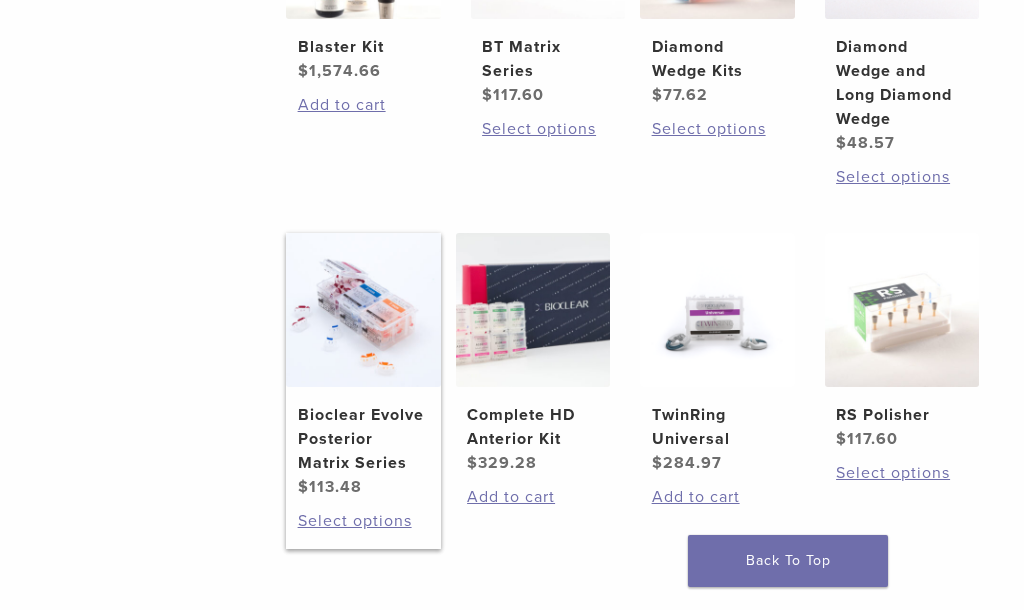 scroll, scrollTop: 1300, scrollLeft: 0, axis: vertical 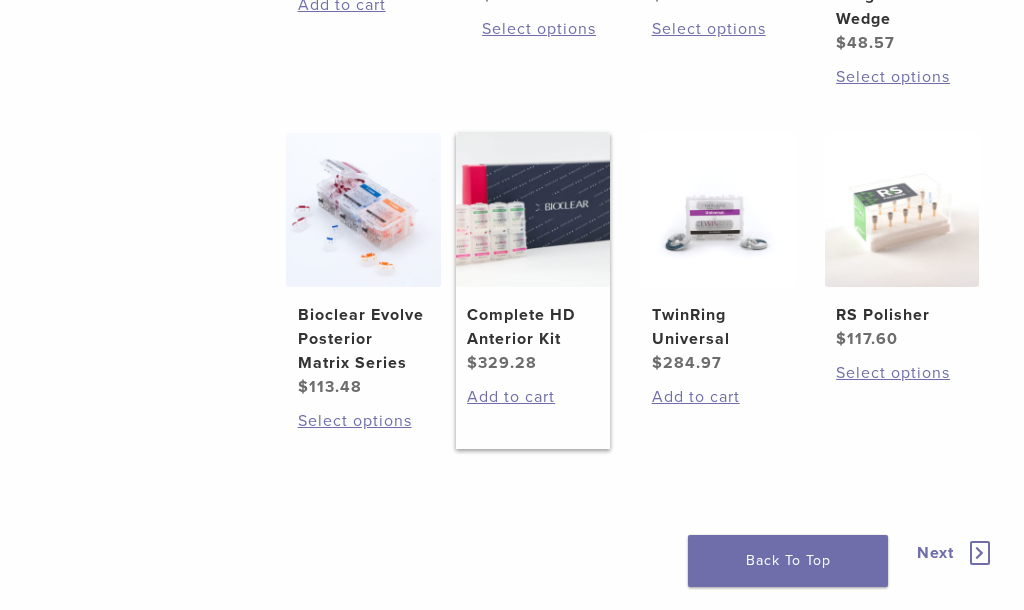 click on "Complete HD Anterior Kit" at bounding box center [532, 327] 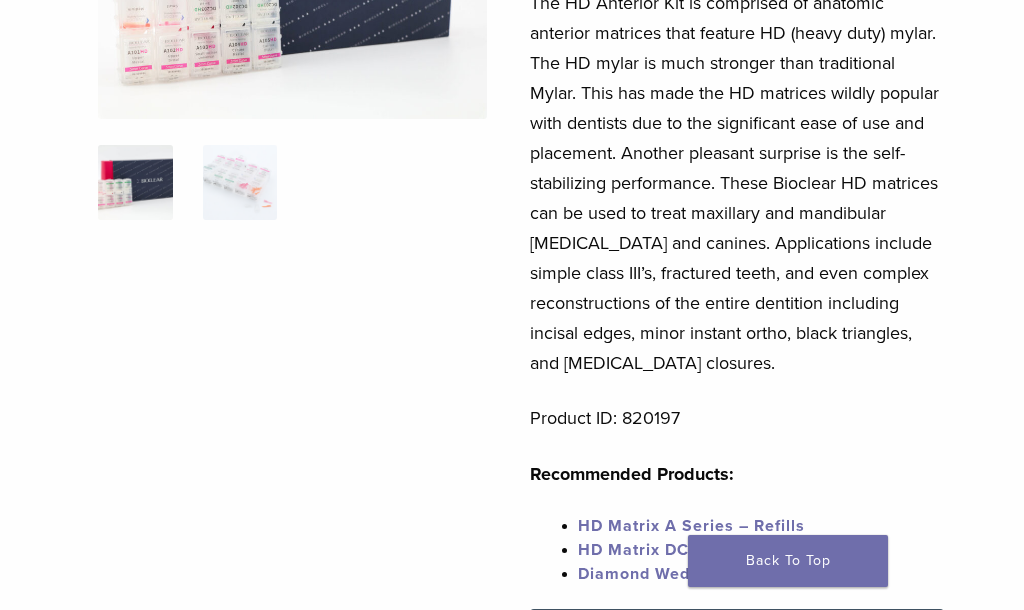 scroll, scrollTop: 541, scrollLeft: 0, axis: vertical 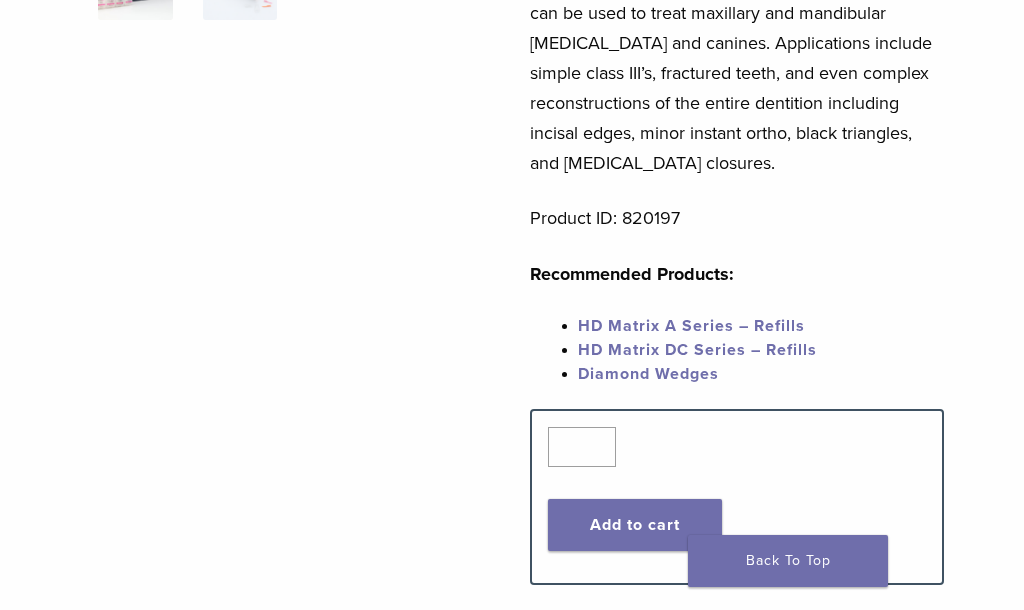click on "HD Matrix A Series – Refills" at bounding box center (691, 326) 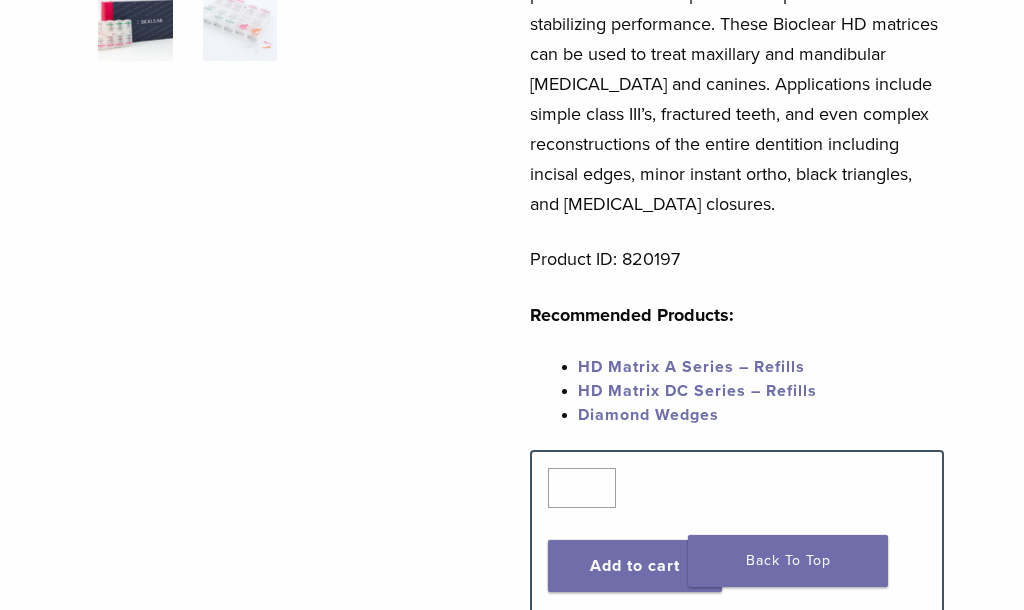 scroll, scrollTop: 600, scrollLeft: 0, axis: vertical 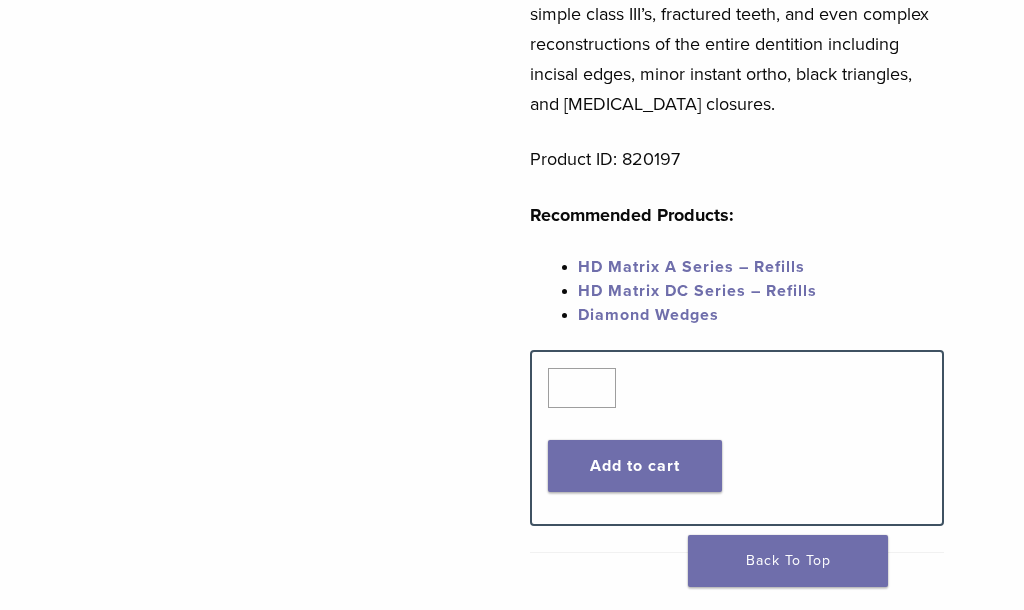 click on "HD Matrix A Series – Refills" at bounding box center [691, 267] 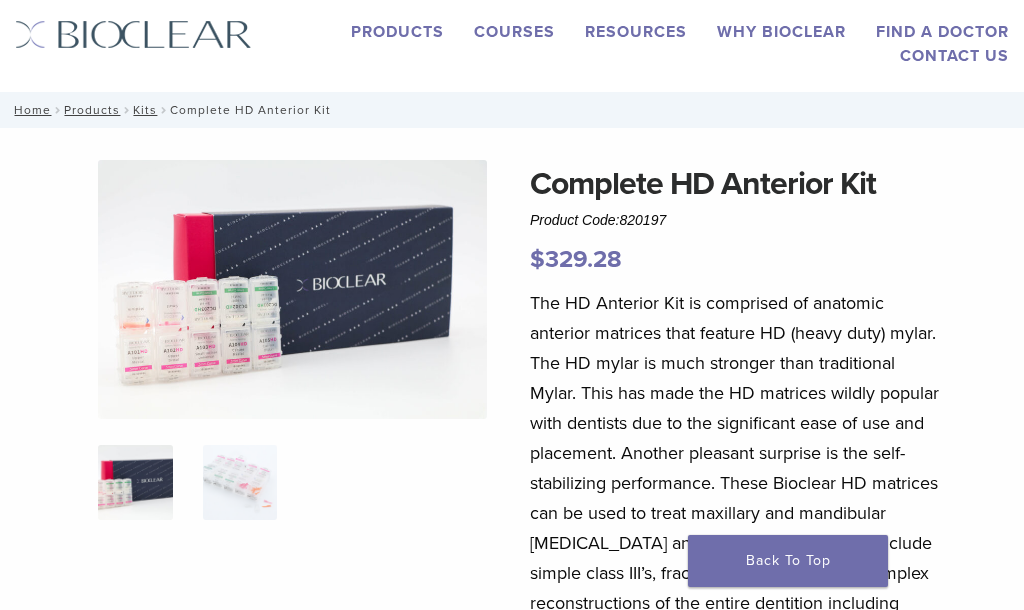 scroll, scrollTop: 0, scrollLeft: 0, axis: both 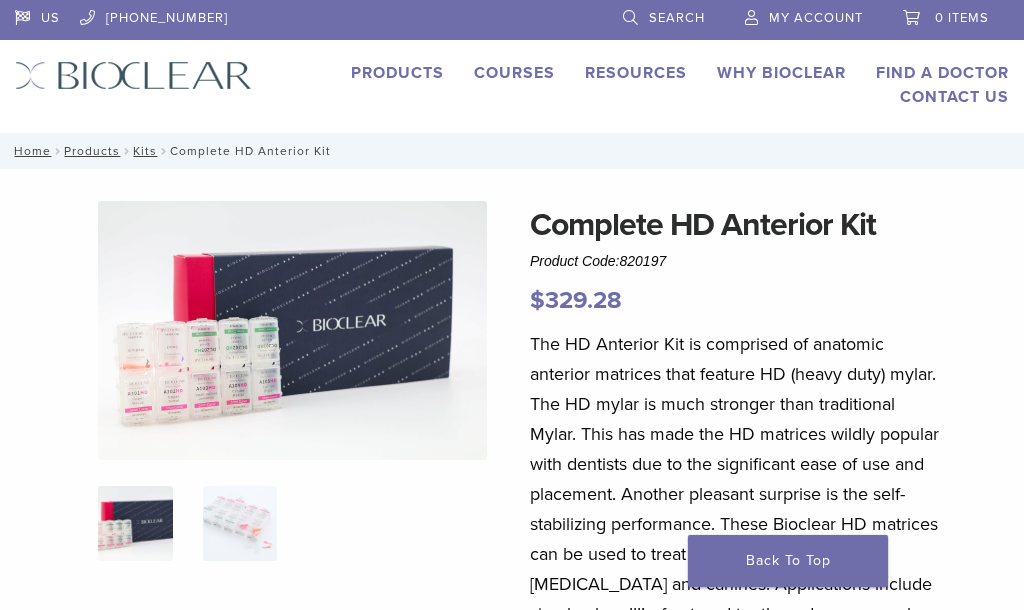 click on "Products" at bounding box center (397, 73) 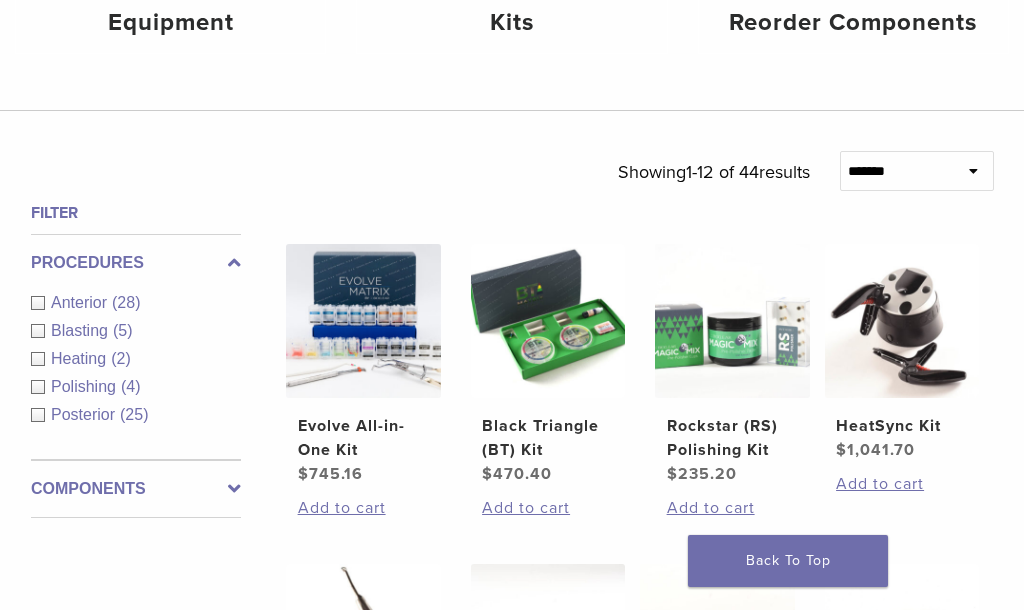 scroll, scrollTop: 200, scrollLeft: 0, axis: vertical 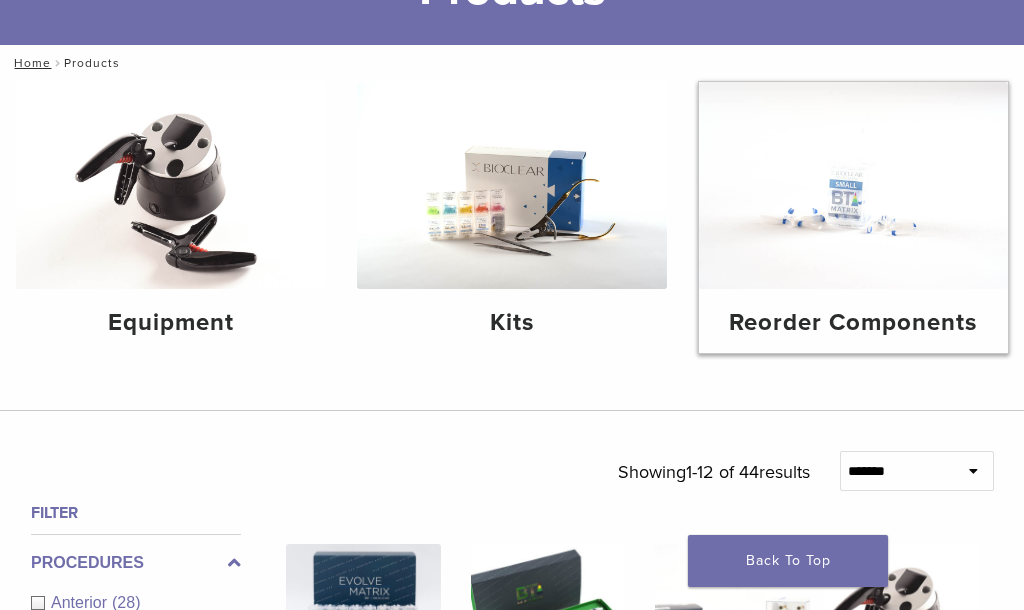 click on "Reorder Components" at bounding box center (853, 323) 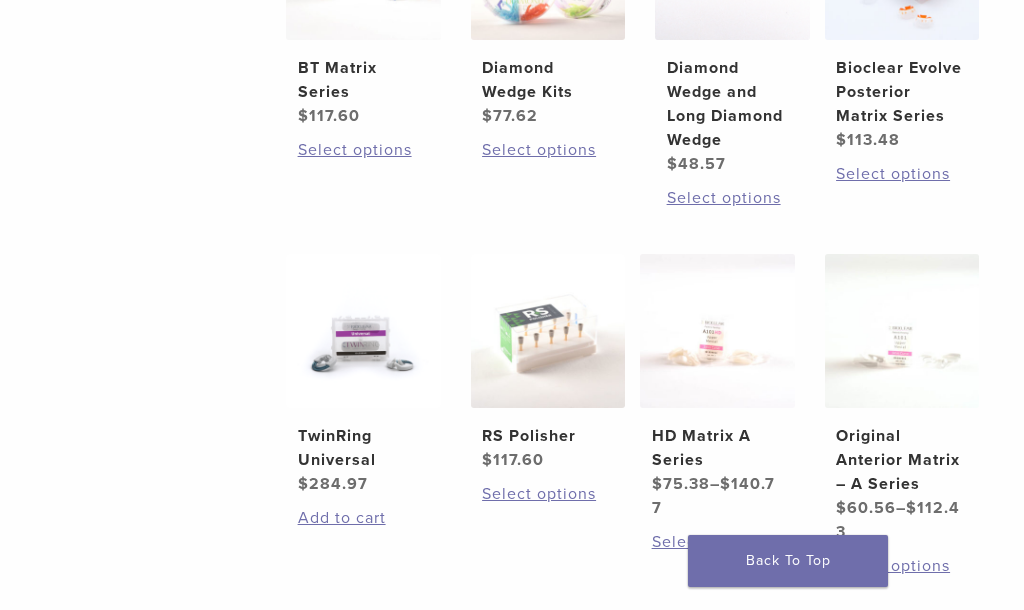 scroll, scrollTop: 700, scrollLeft: 0, axis: vertical 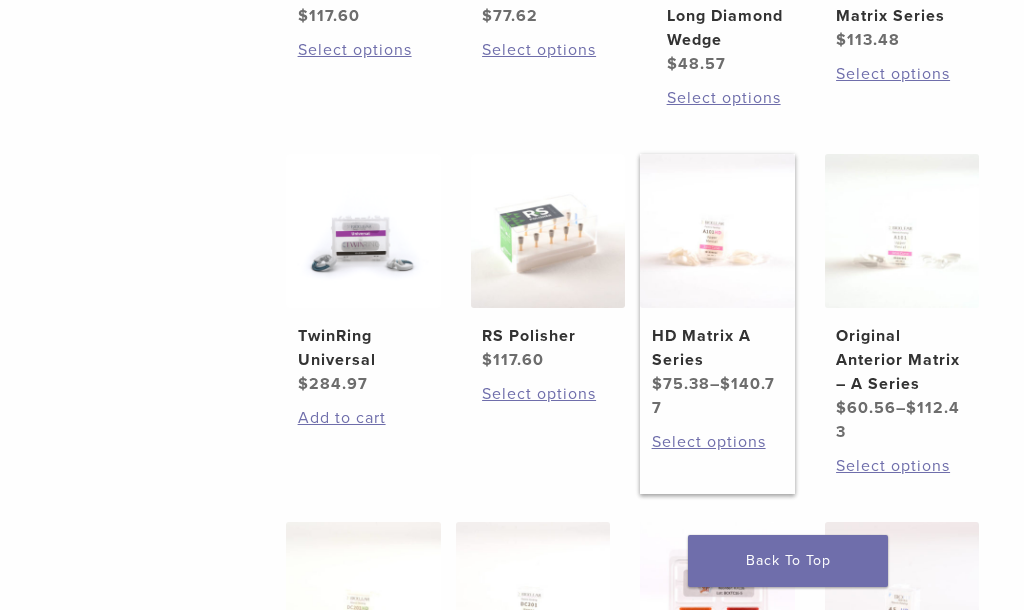 click on "HD Matrix A Series" at bounding box center [717, 348] 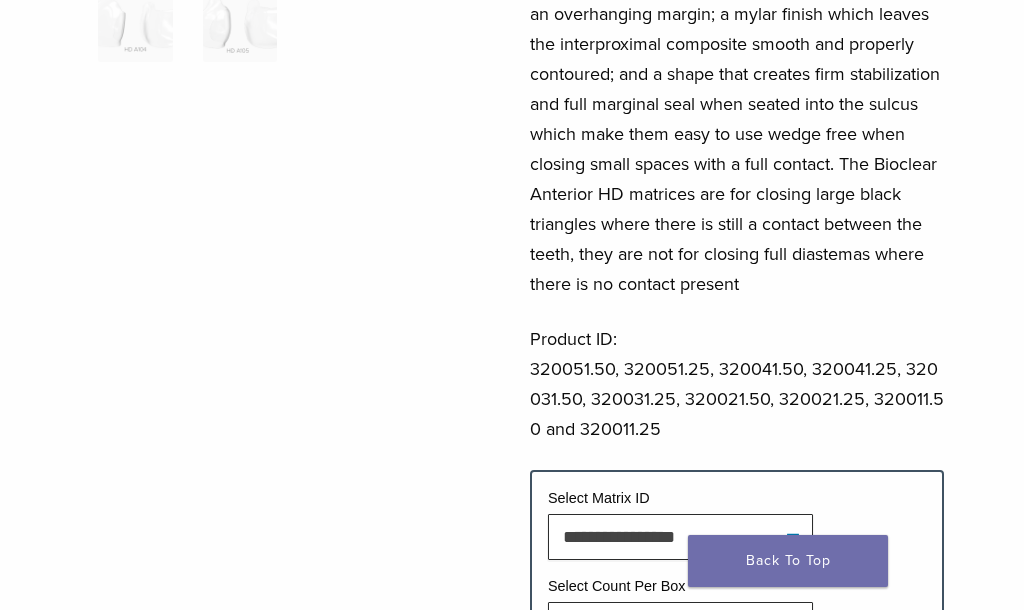 scroll, scrollTop: 900, scrollLeft: 0, axis: vertical 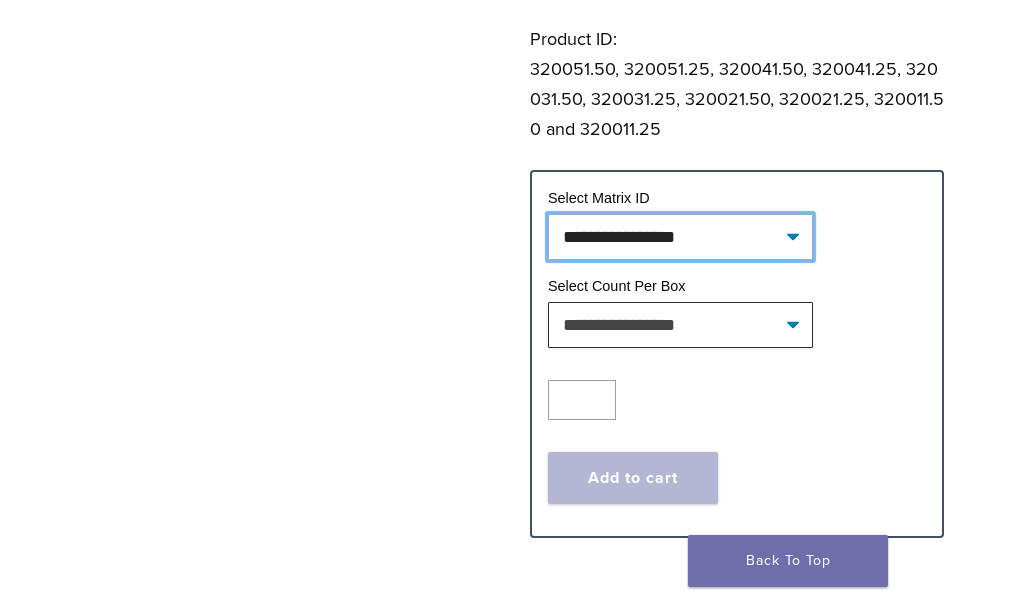 click on "**********" 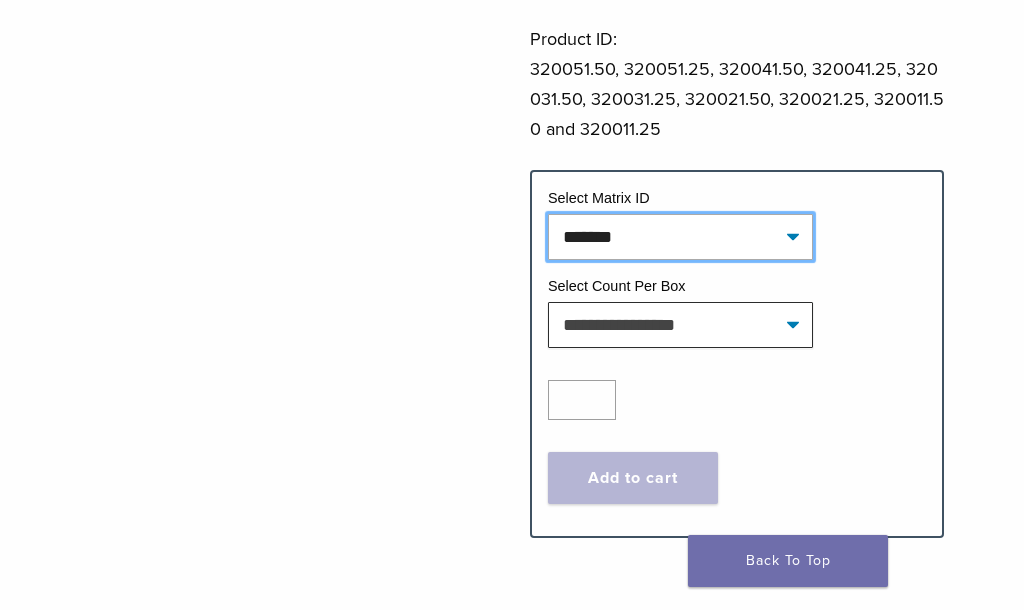click on "**********" 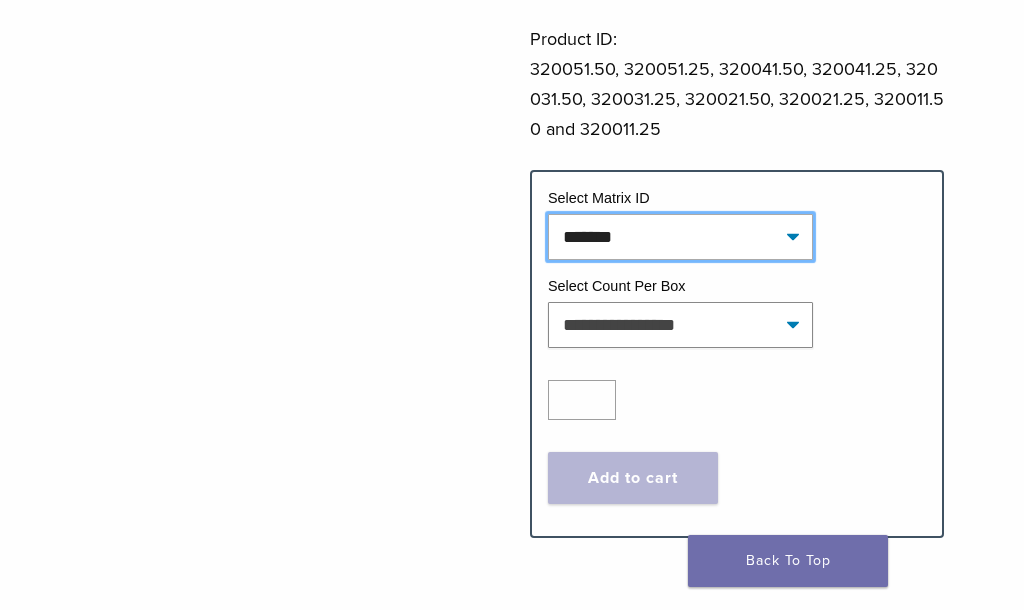 select on "*******" 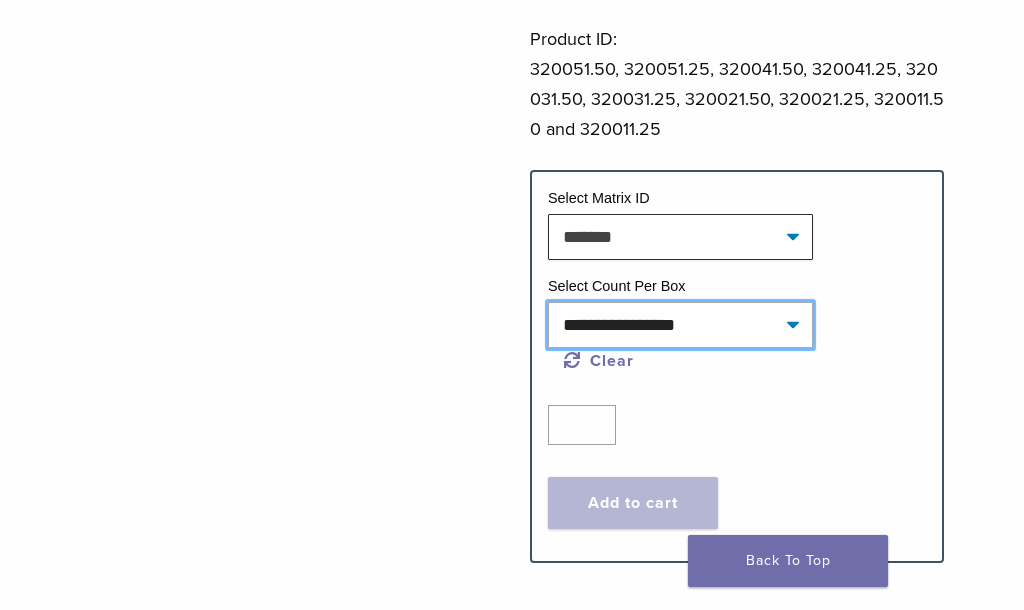 click on "**********" 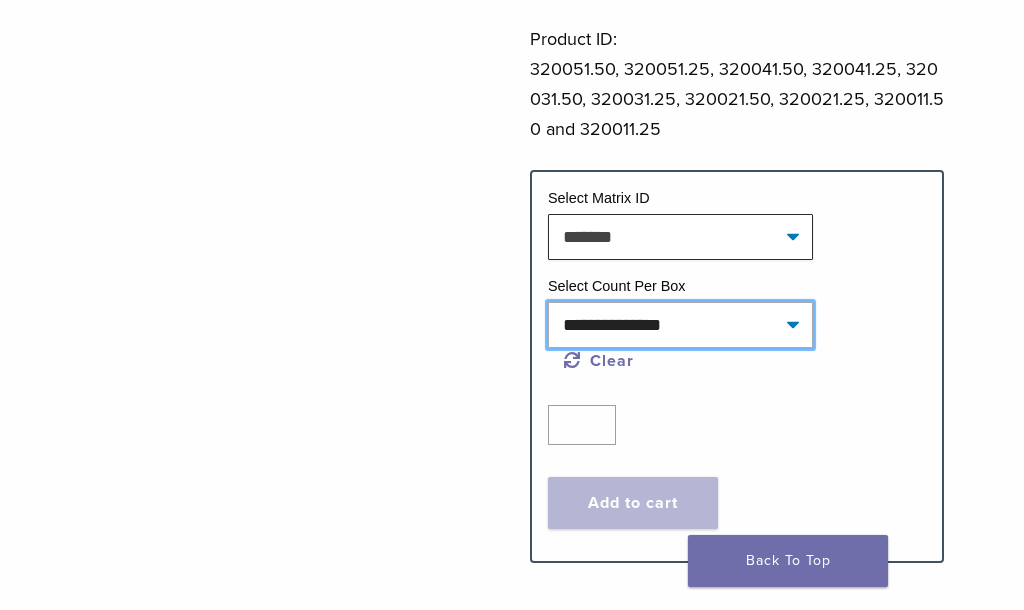 click on "**********" 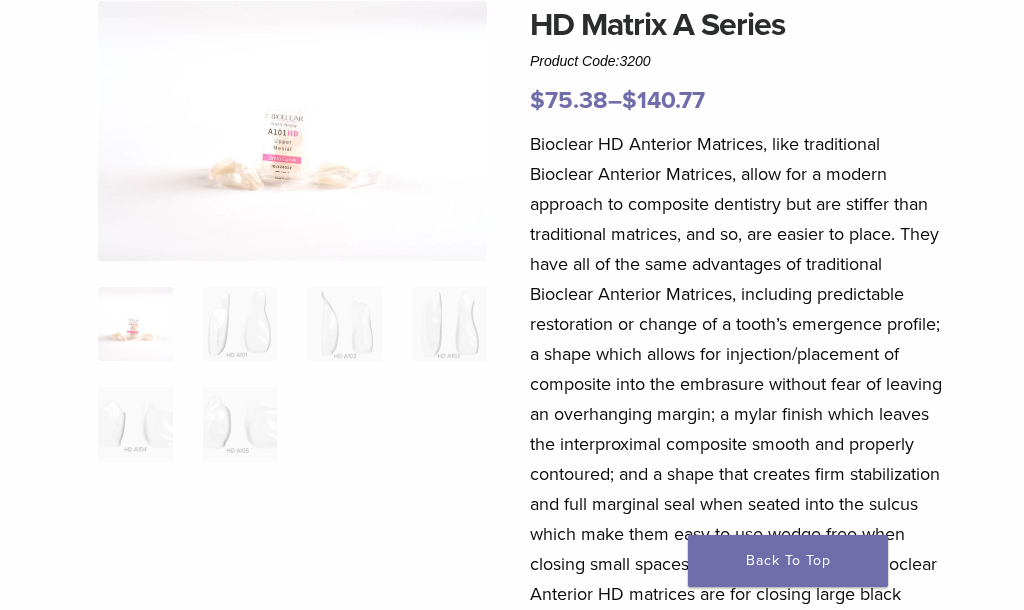 scroll, scrollTop: 100, scrollLeft: 0, axis: vertical 